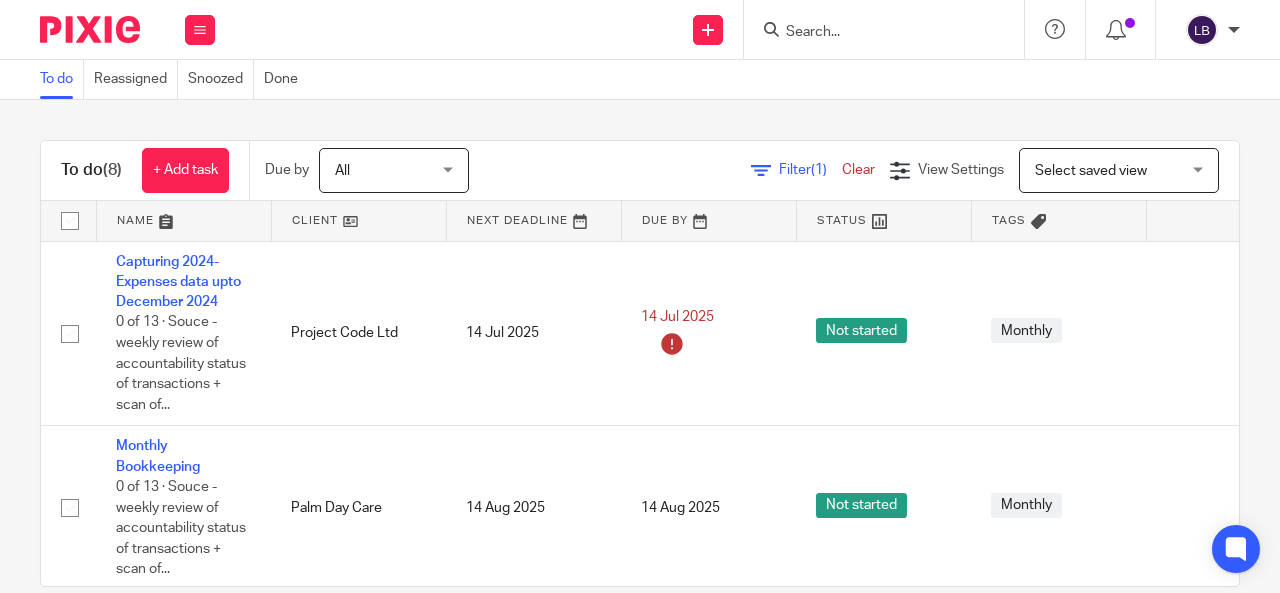 scroll, scrollTop: 0, scrollLeft: 0, axis: both 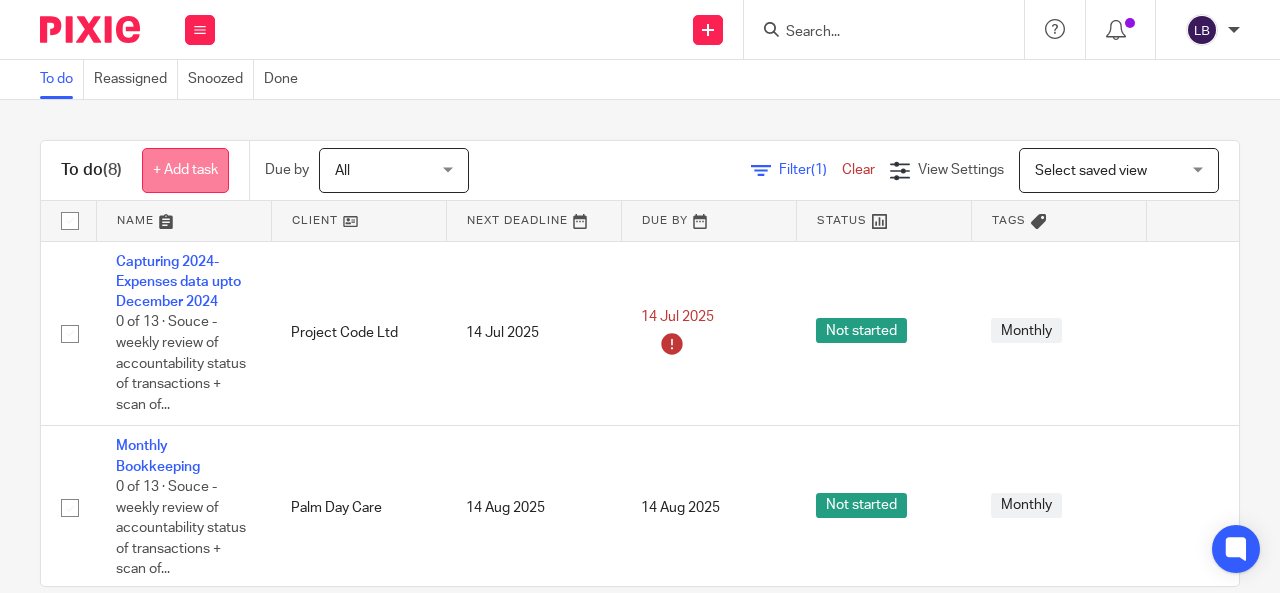click on "+ Add task" at bounding box center (185, 170) 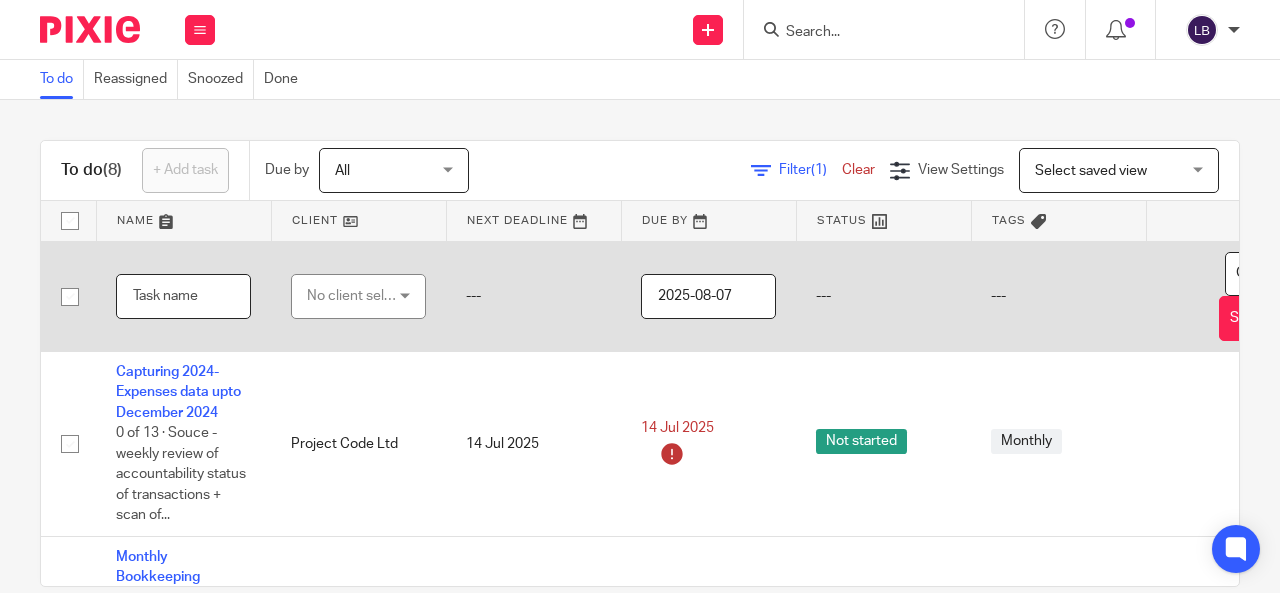 click at bounding box center [183, 296] 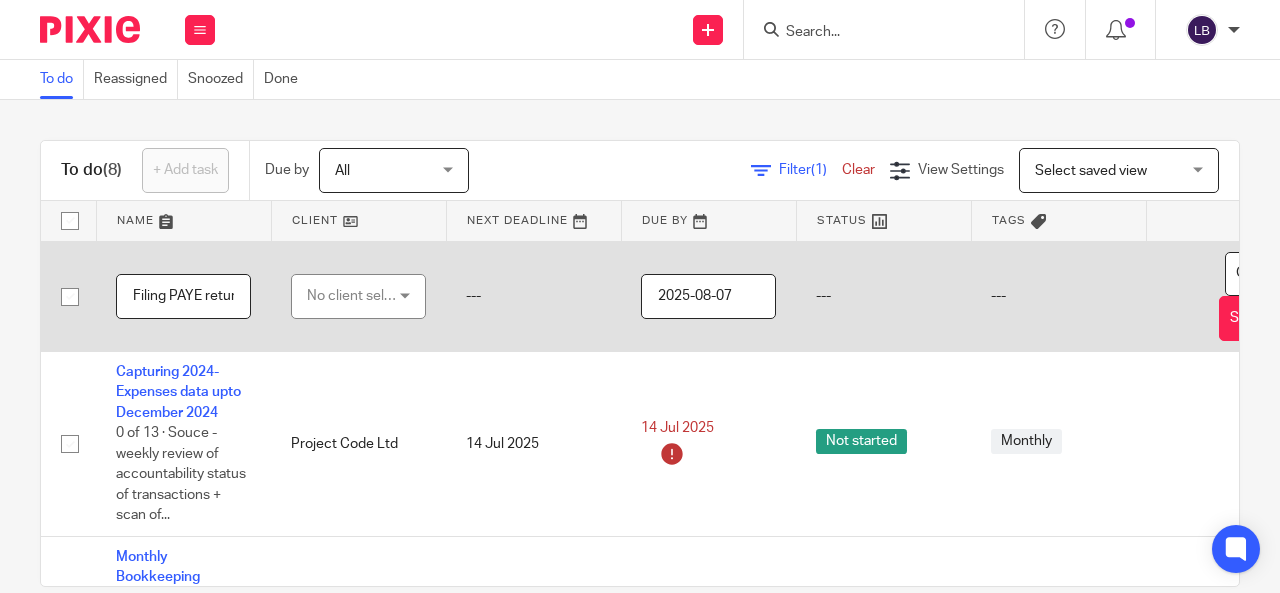 scroll, scrollTop: 0, scrollLeft: 7, axis: horizontal 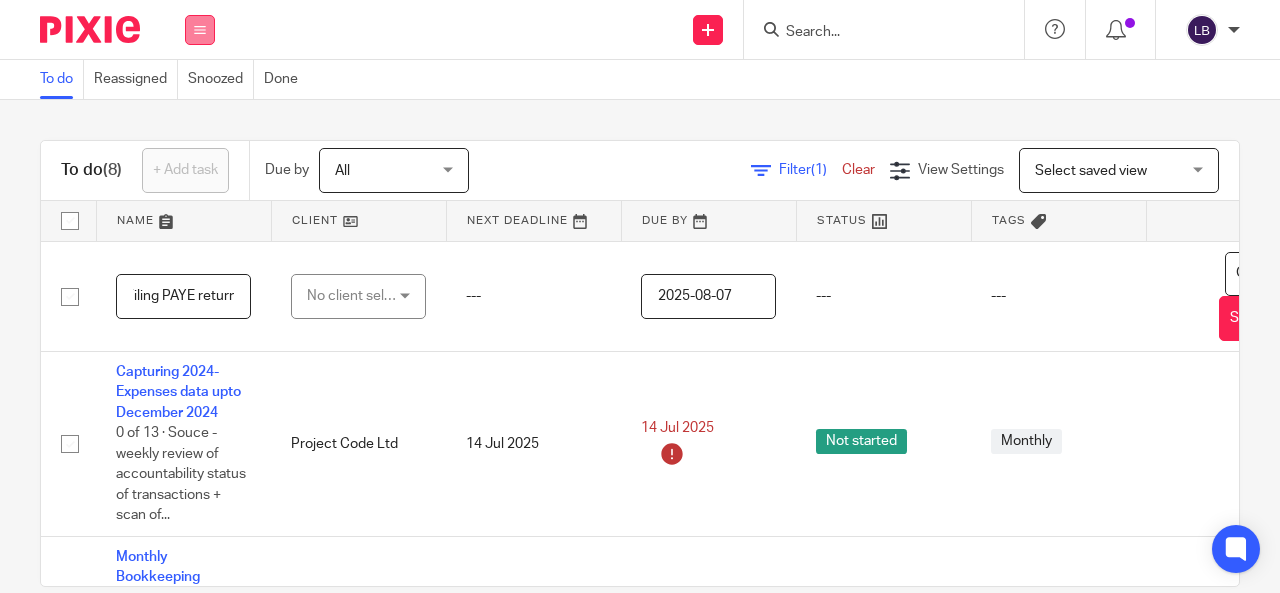 type on "Filing PAYE return" 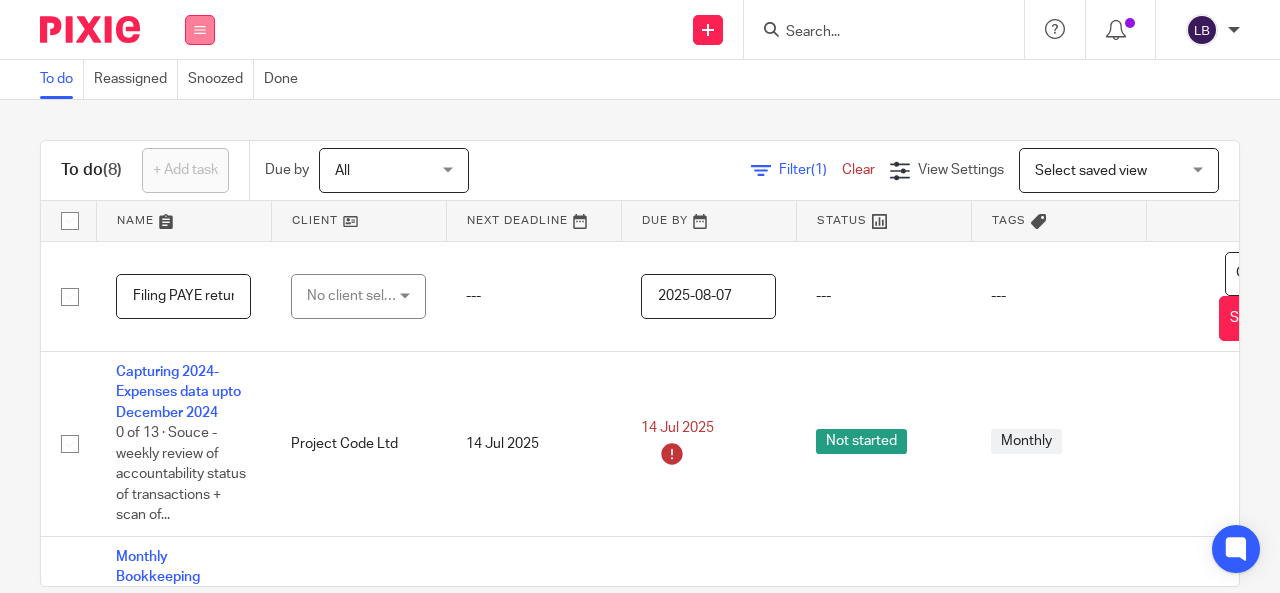 click at bounding box center (200, 30) 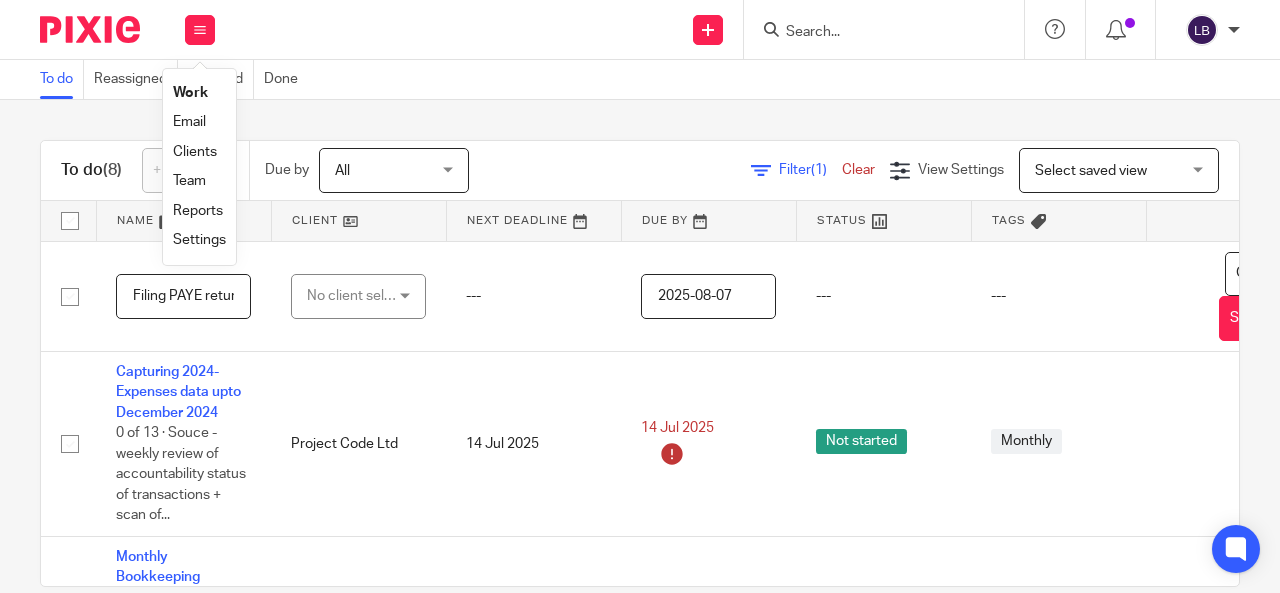 click on "Work" at bounding box center [190, 93] 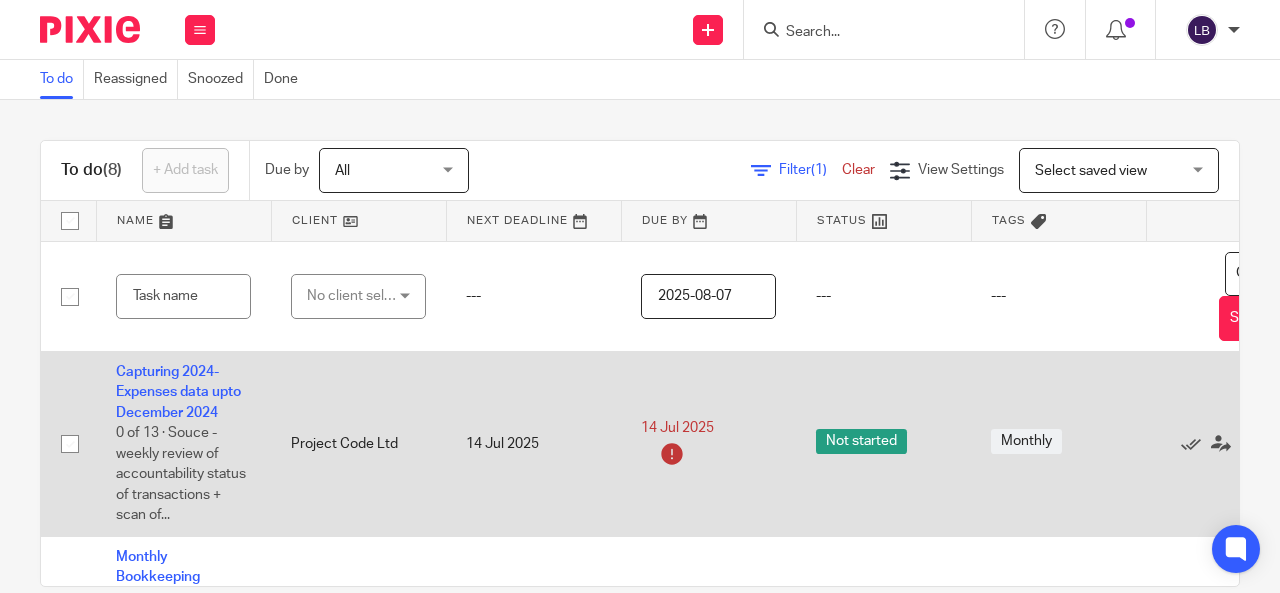 scroll, scrollTop: 0, scrollLeft: 0, axis: both 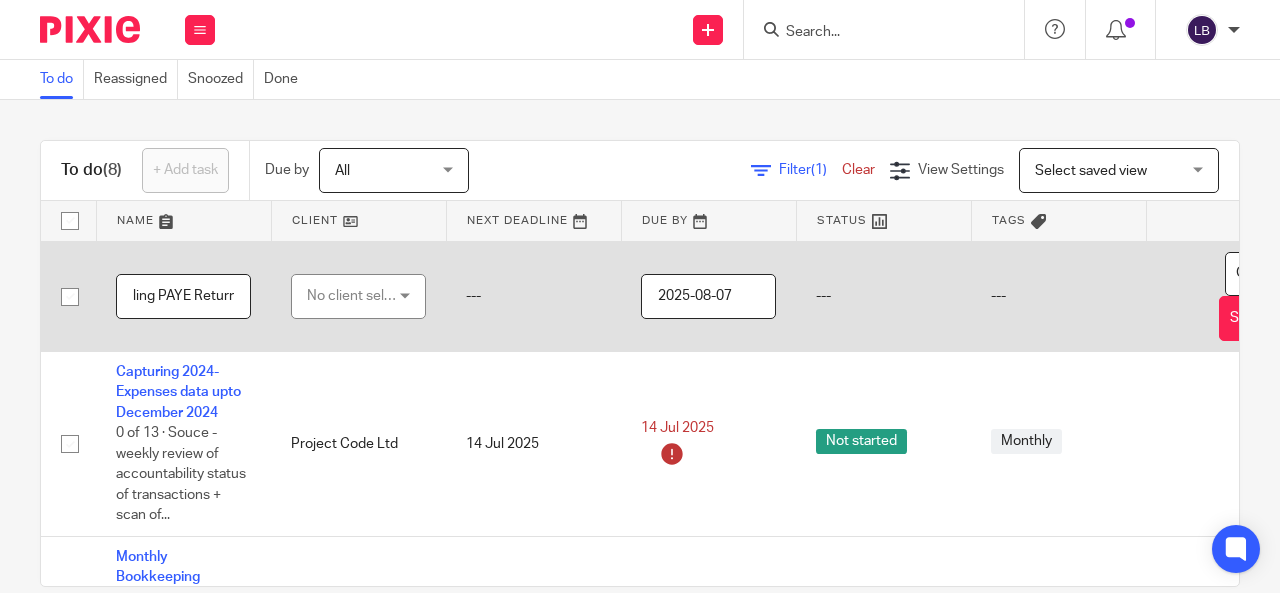 type on "Filing PAYE Return" 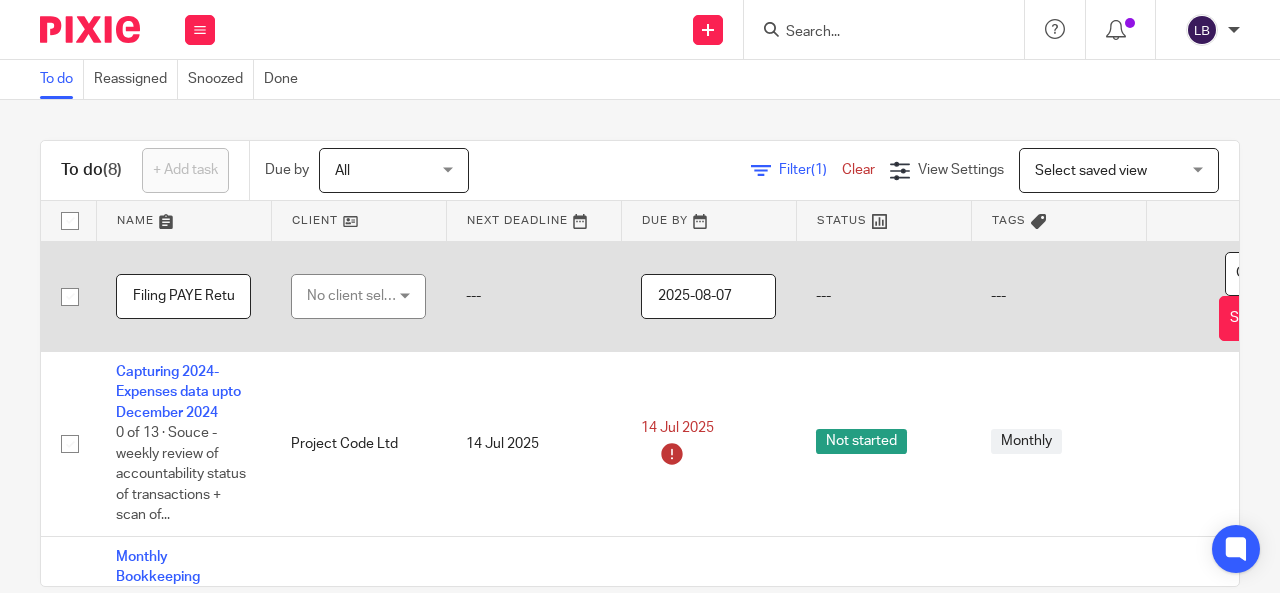 click on "No client selected" at bounding box center (358, 296) 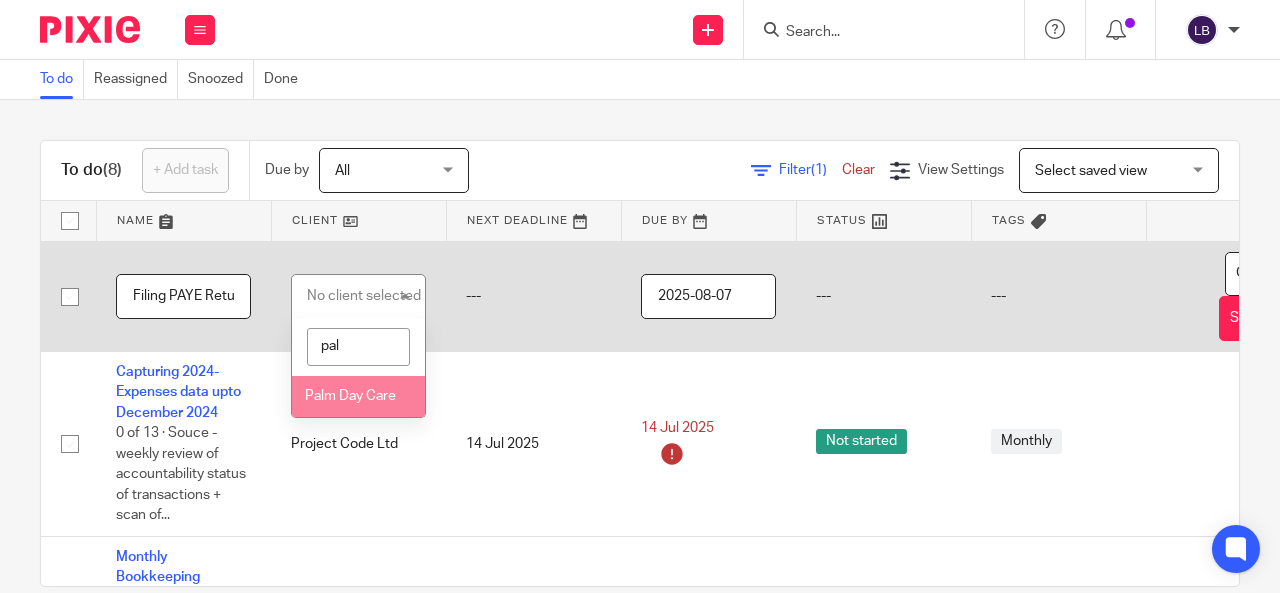 type on "pal" 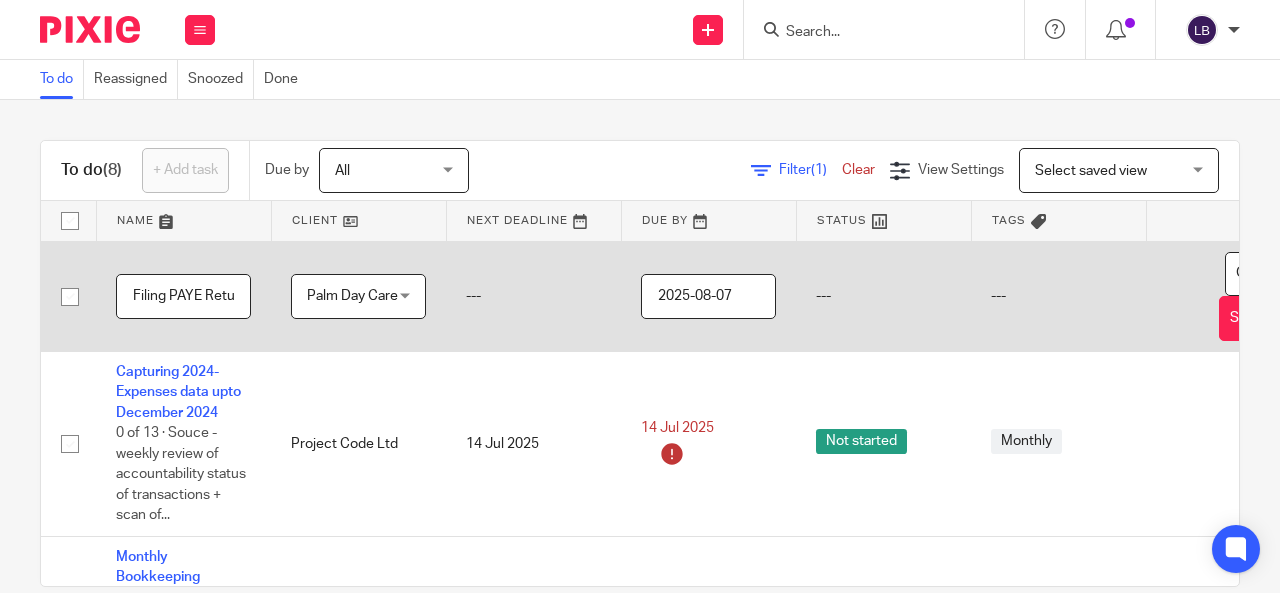 click at bounding box center [884, 221] 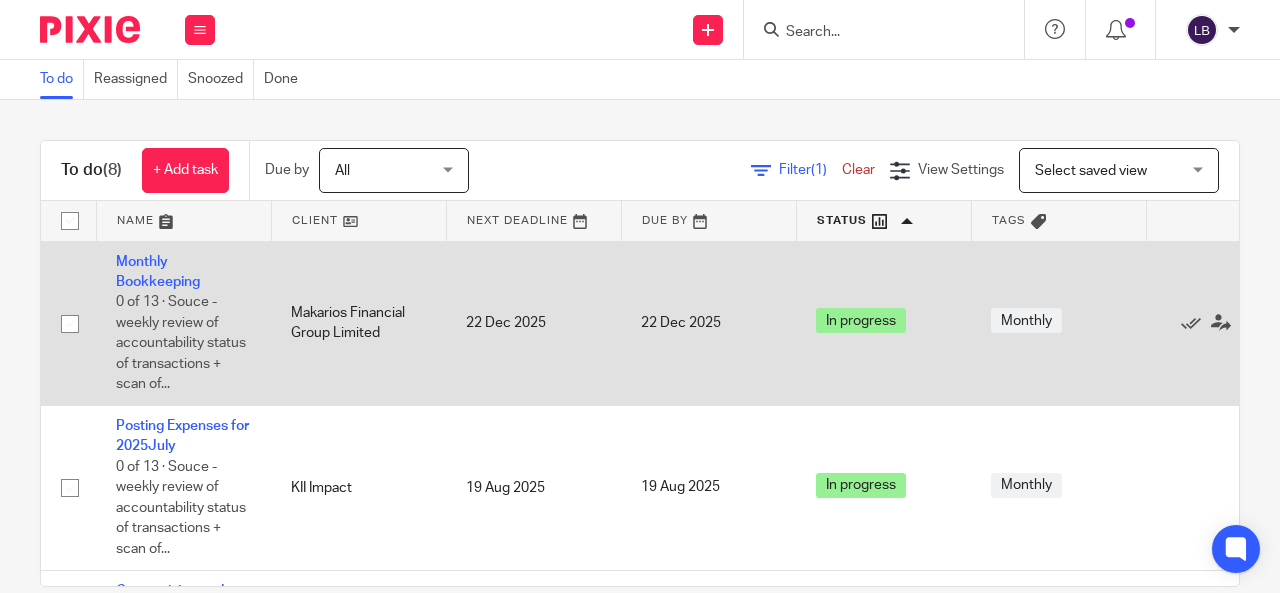 scroll, scrollTop: 0, scrollLeft: 0, axis: both 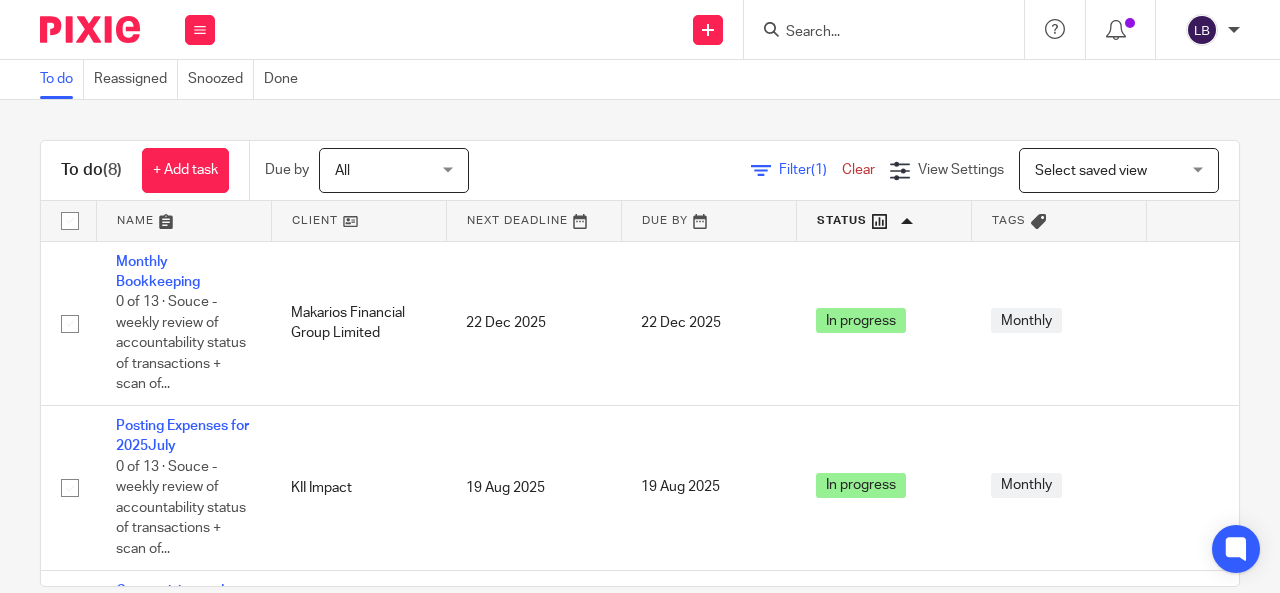 click on "Filter
(1)" at bounding box center (810, 170) 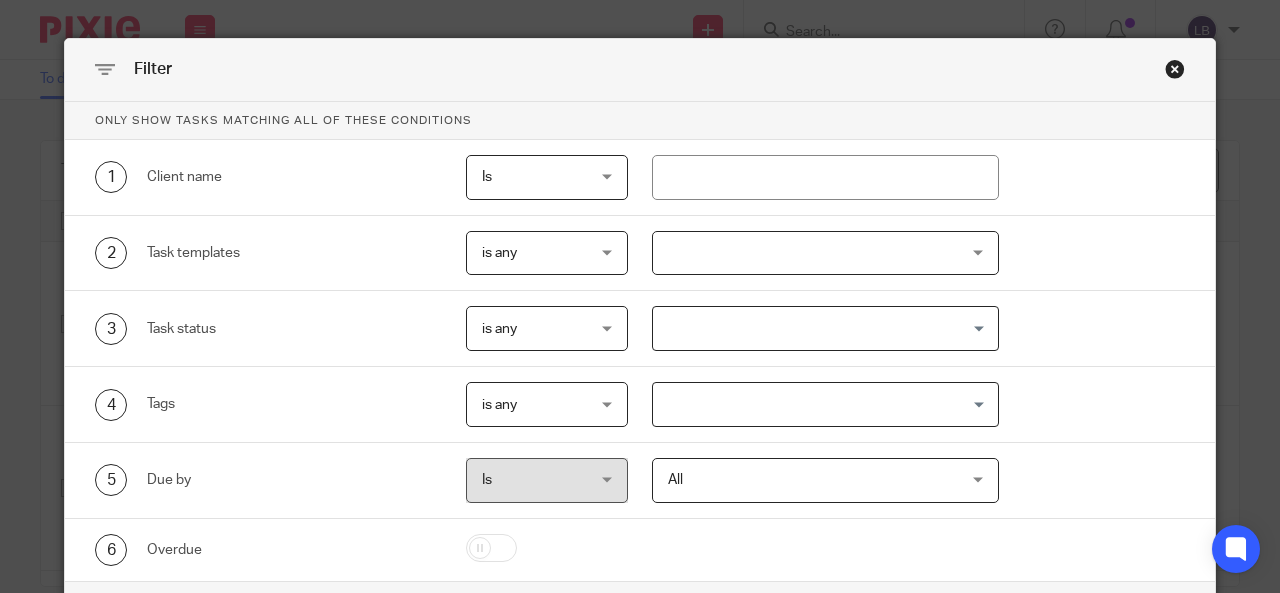 scroll, scrollTop: 0, scrollLeft: 0, axis: both 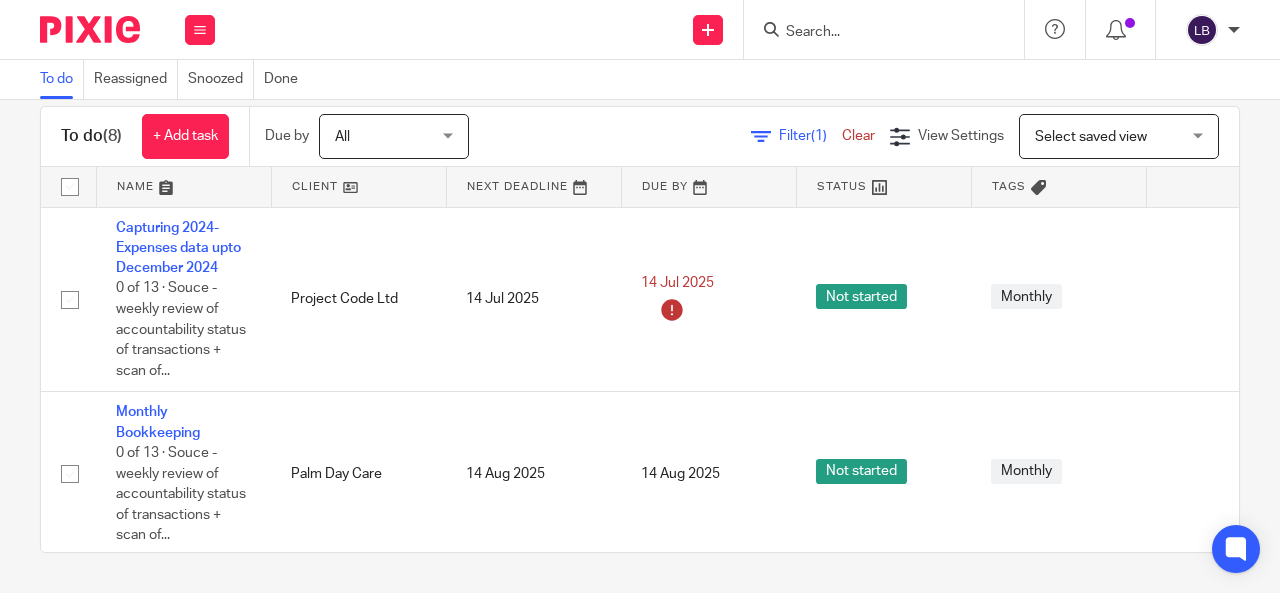 click on "Select saved view
Select saved view" at bounding box center [1119, 136] 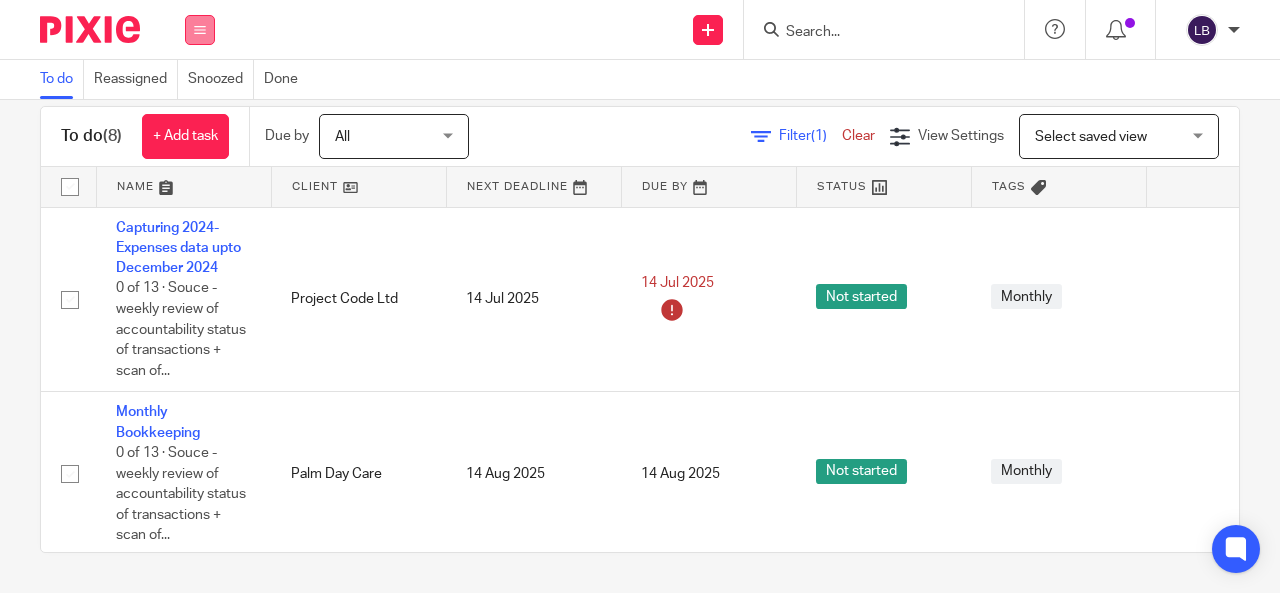 click at bounding box center (200, 30) 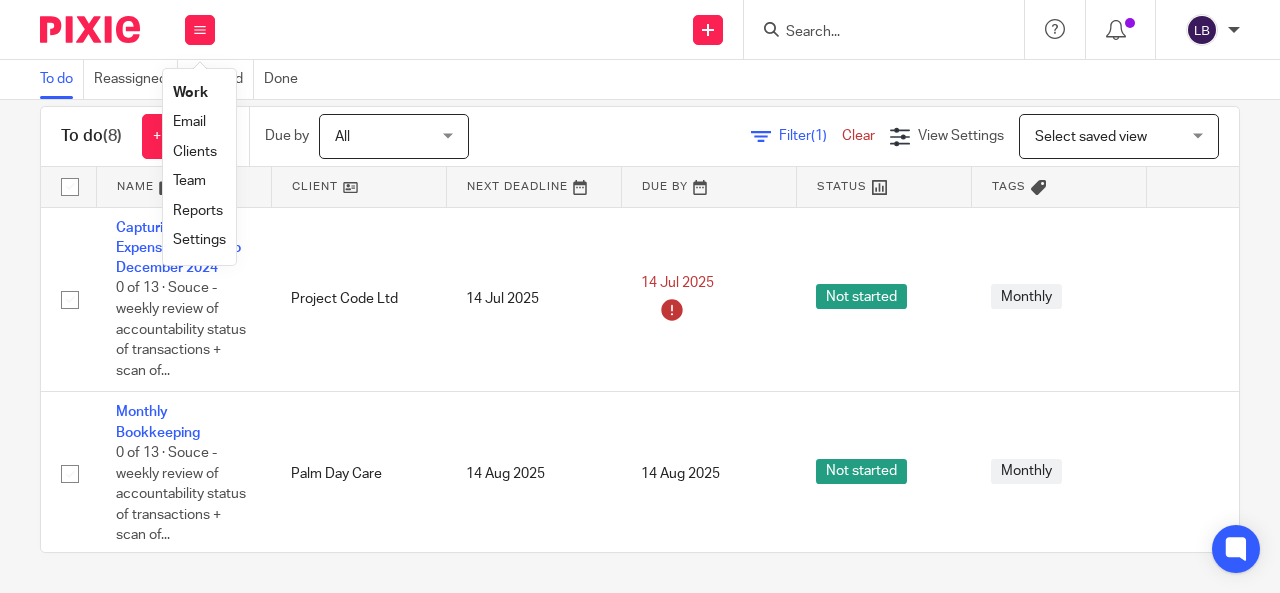 click on "Work" at bounding box center (199, 93) 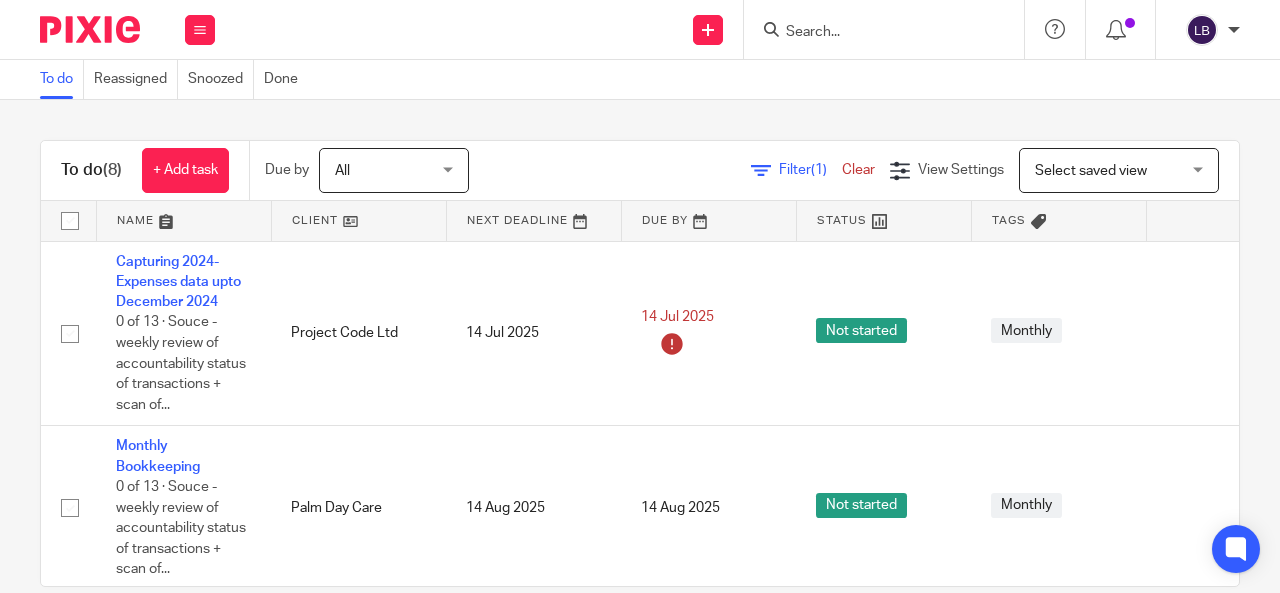 scroll, scrollTop: 0, scrollLeft: 0, axis: both 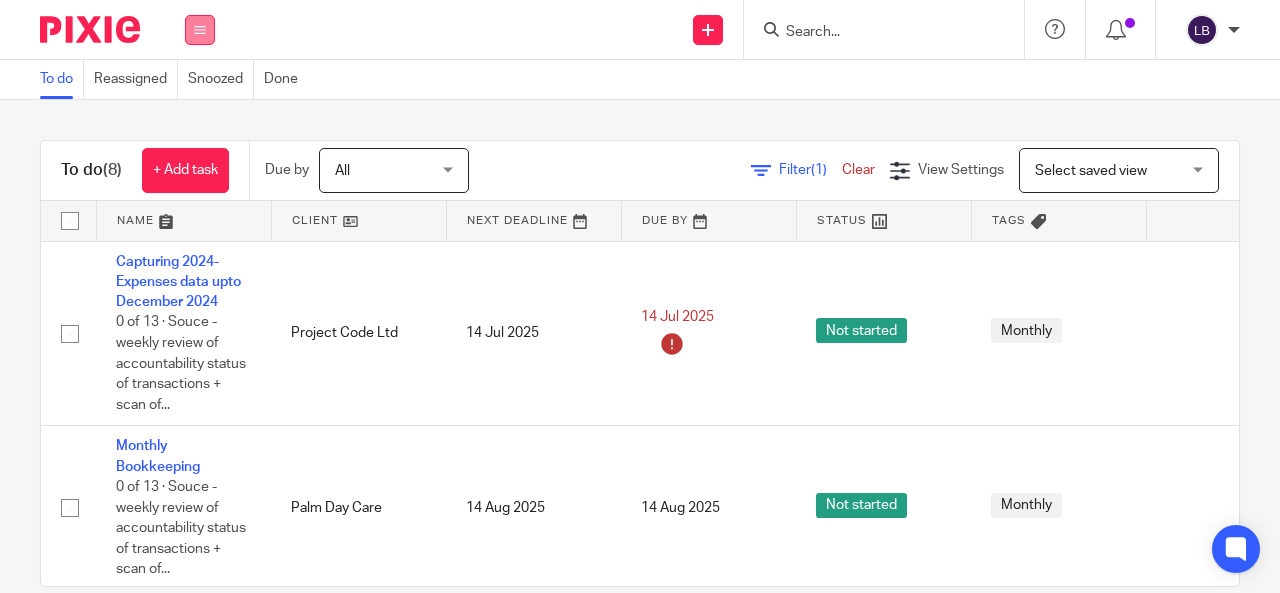 click at bounding box center (200, 30) 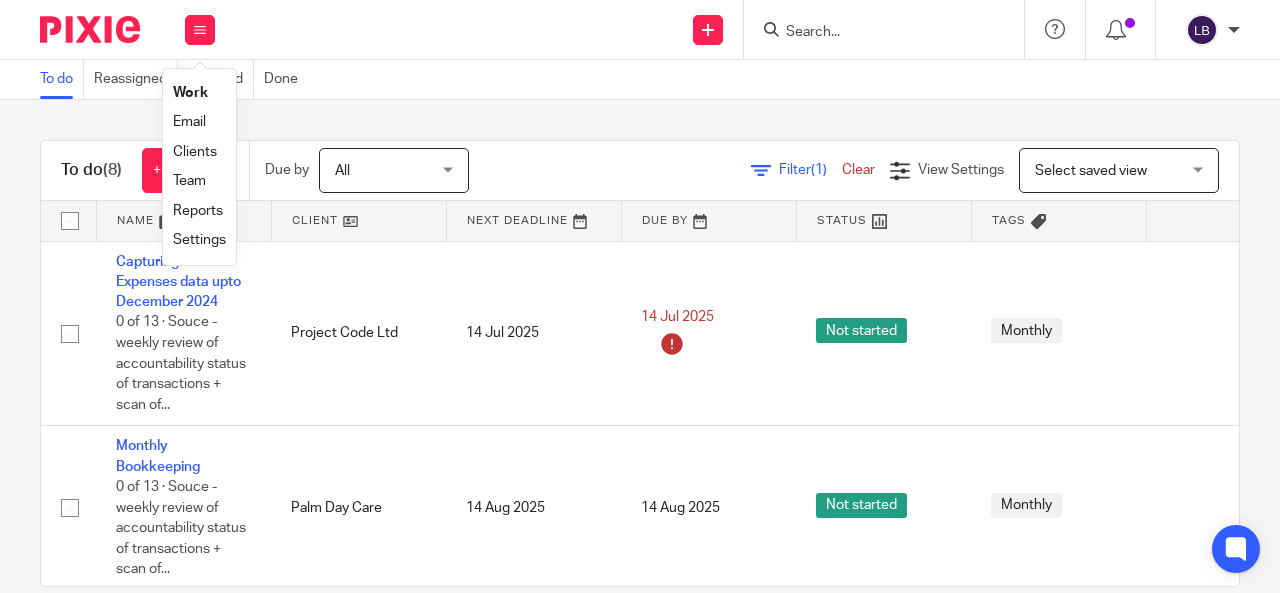 click on "To do
(8)
+ Add task
Due by
All
All
Today
Tomorrow
This week
Next week
This month
Next month
All
all     Filter
(1) Clear     View Settings   View Settings     (1) Filters   Clear   Save     Manage saved views
Select saved view
Select saved view
Select saved view
Name     Client     Next Deadline     Due By     Status   Tags
No client selected
No client selected
Abaana World Limited
Ag-Plotous Company
Amarin
Bella's Fresh Kyenyanja
Biodiversity Alliance
CODE" at bounding box center (640, 346) 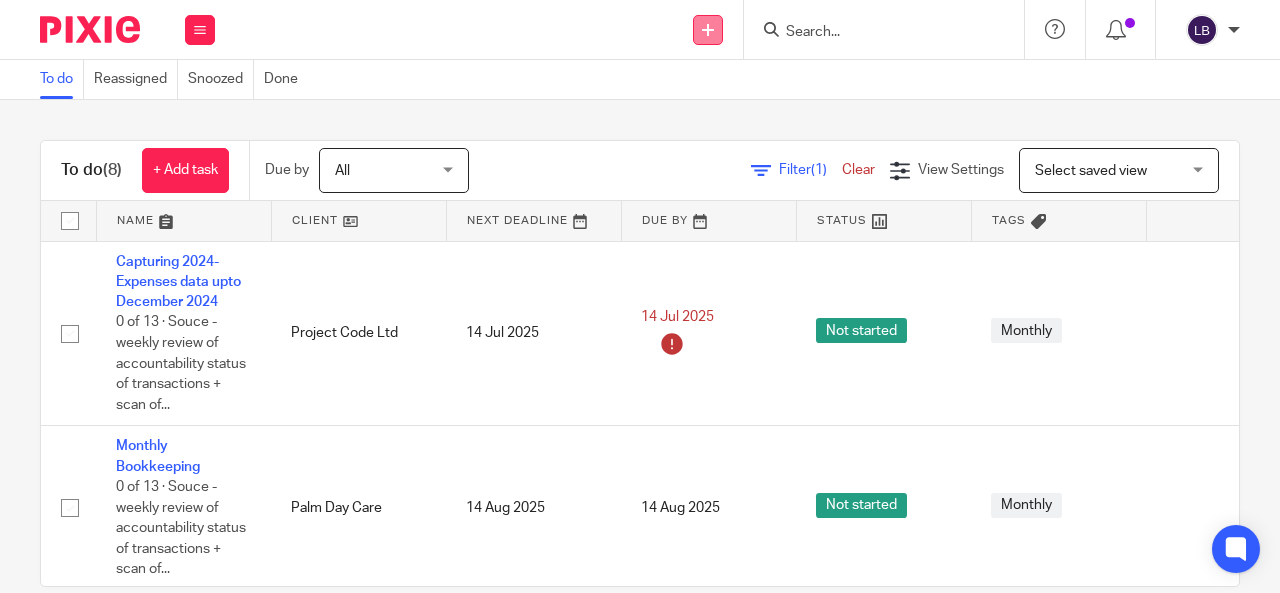 click at bounding box center [708, 30] 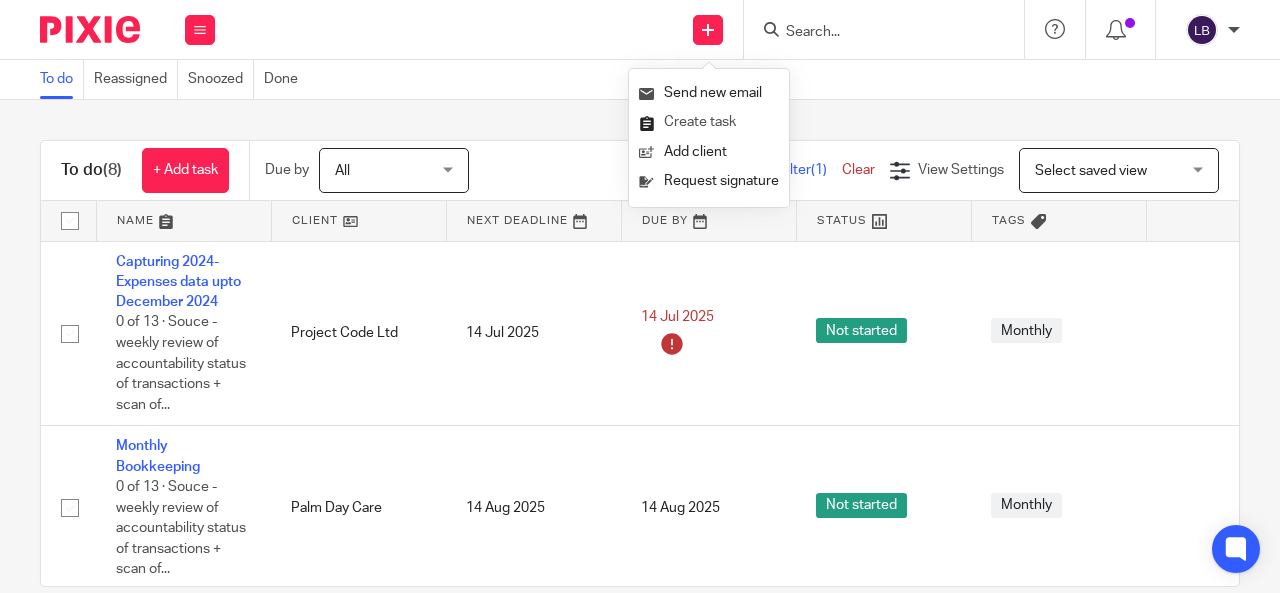 click on "Create task" at bounding box center [709, 122] 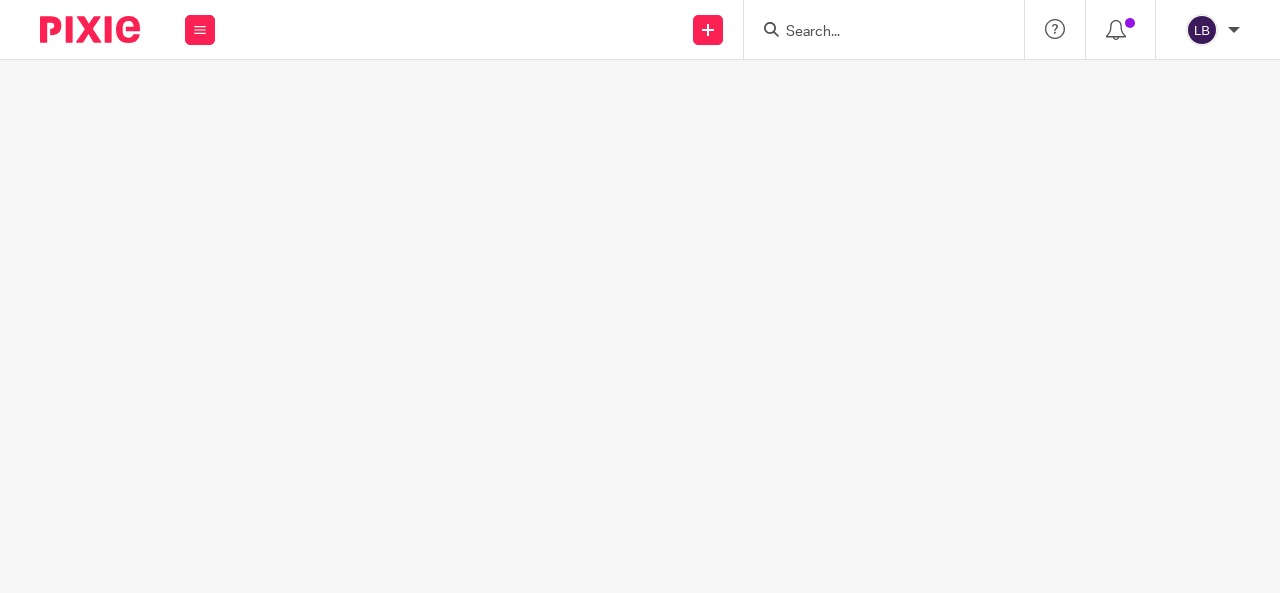 scroll, scrollTop: 0, scrollLeft: 0, axis: both 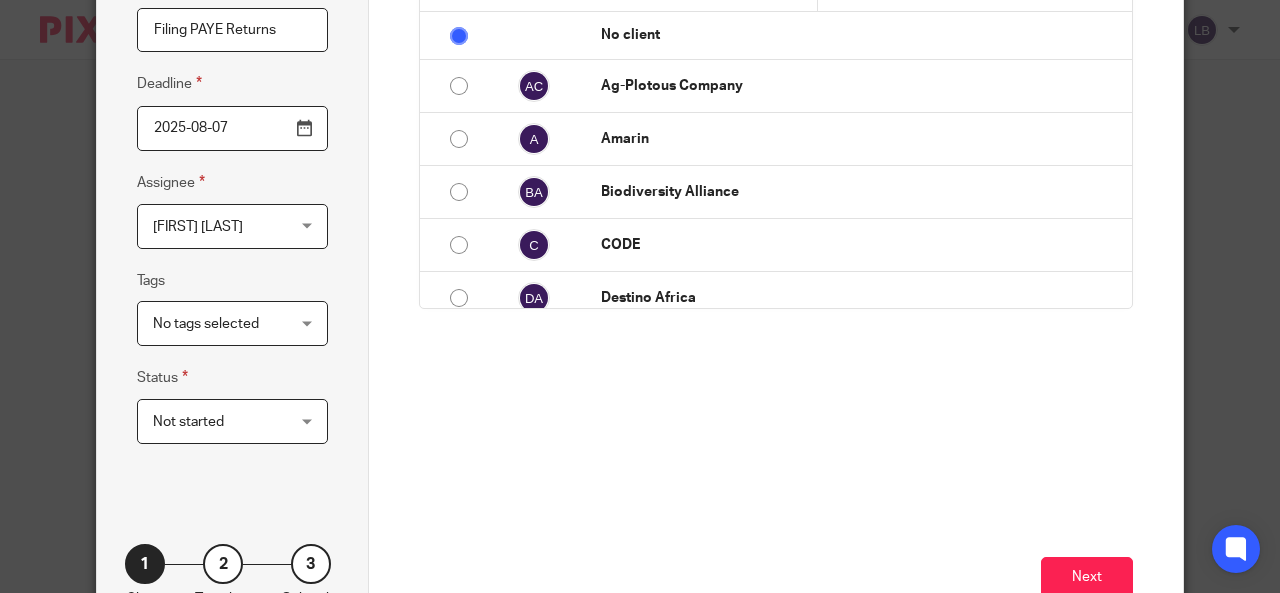 type on "Filing PAYE Returns" 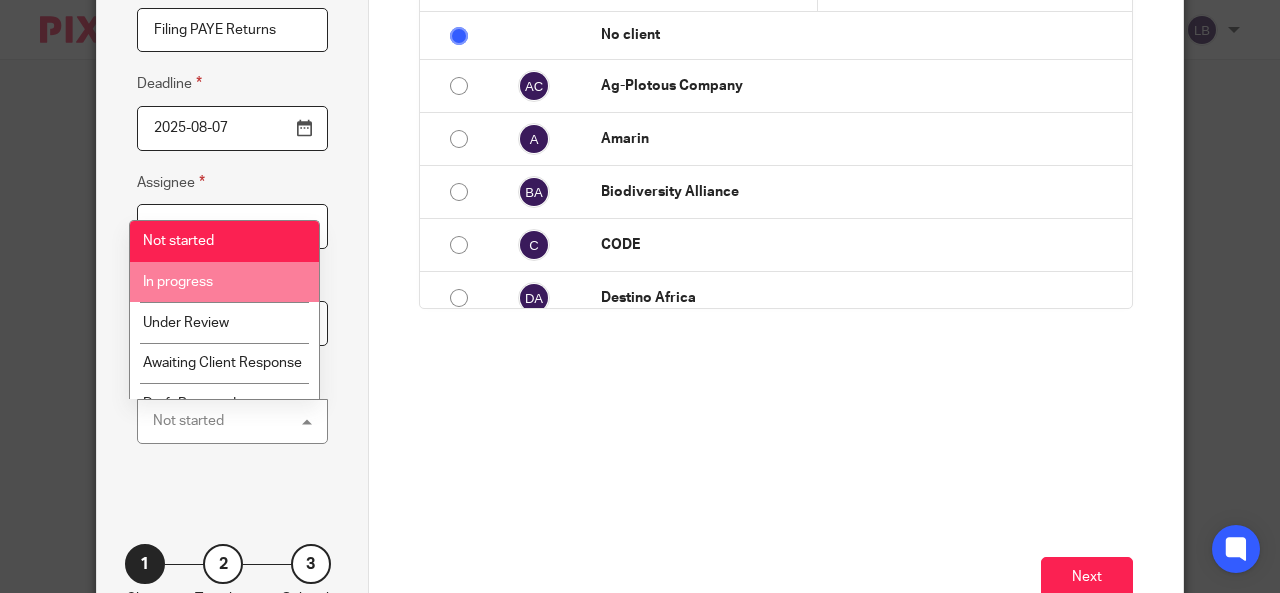 click on "In progress" at bounding box center [224, 282] 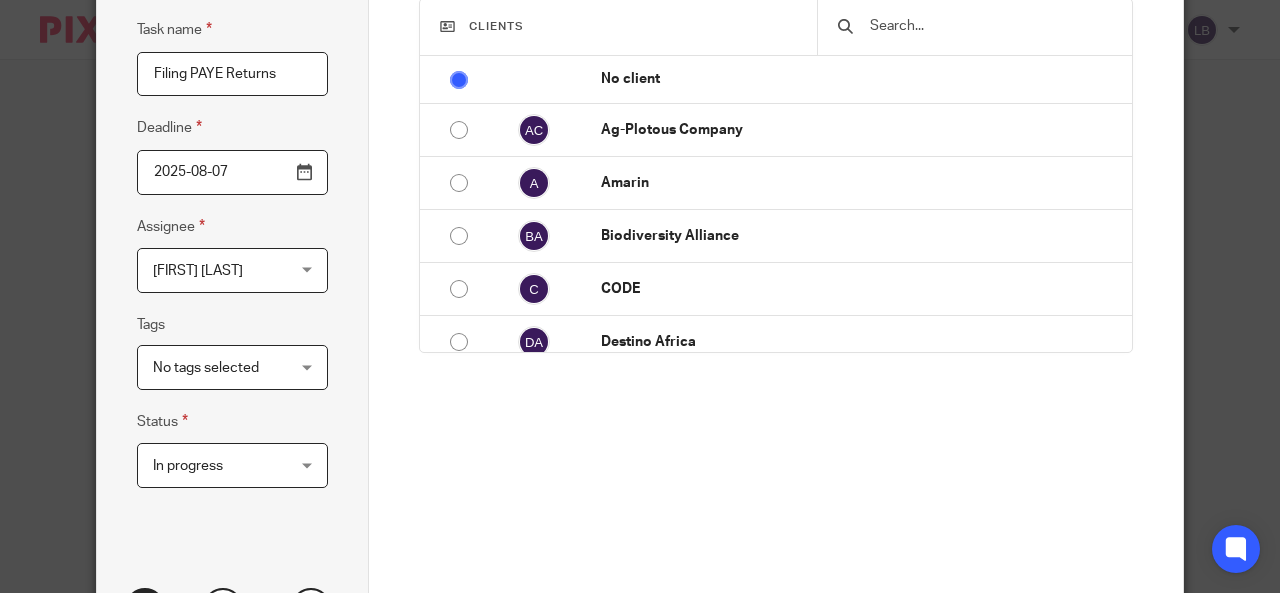 scroll, scrollTop: 135, scrollLeft: 0, axis: vertical 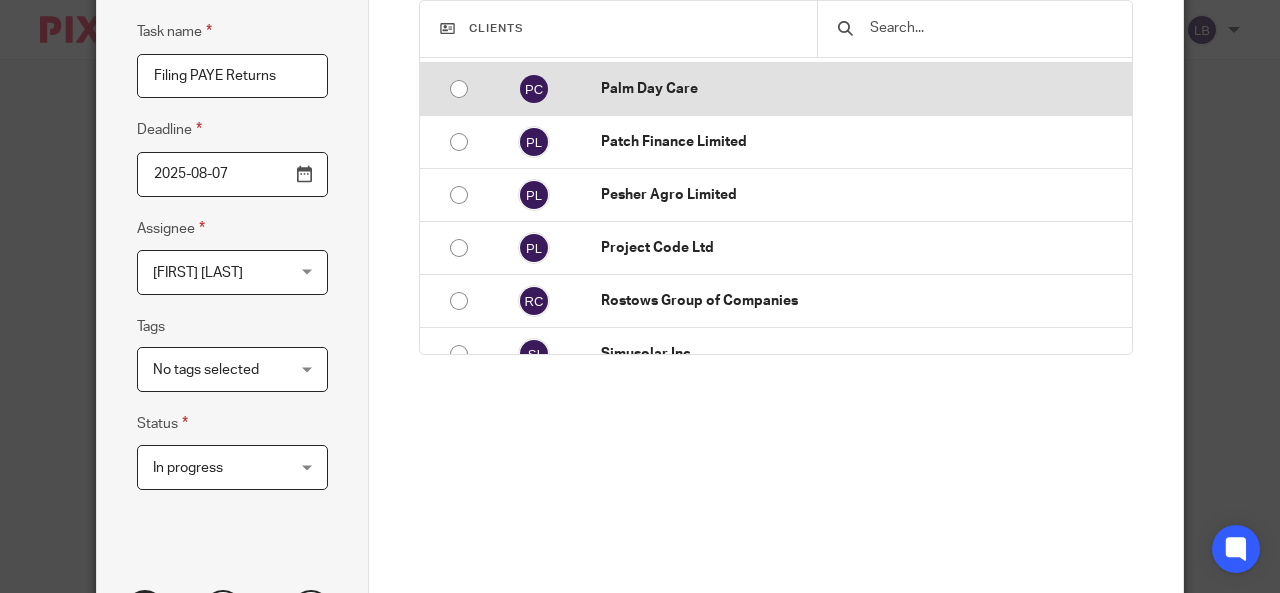 click at bounding box center (459, 89) 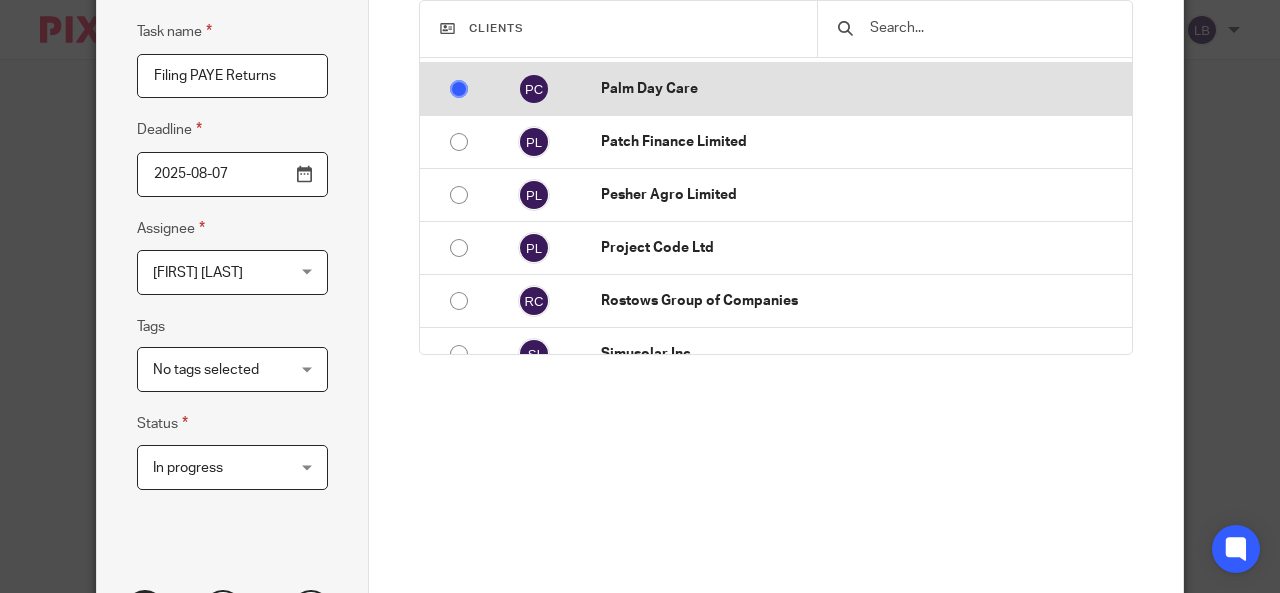 radio on "false" 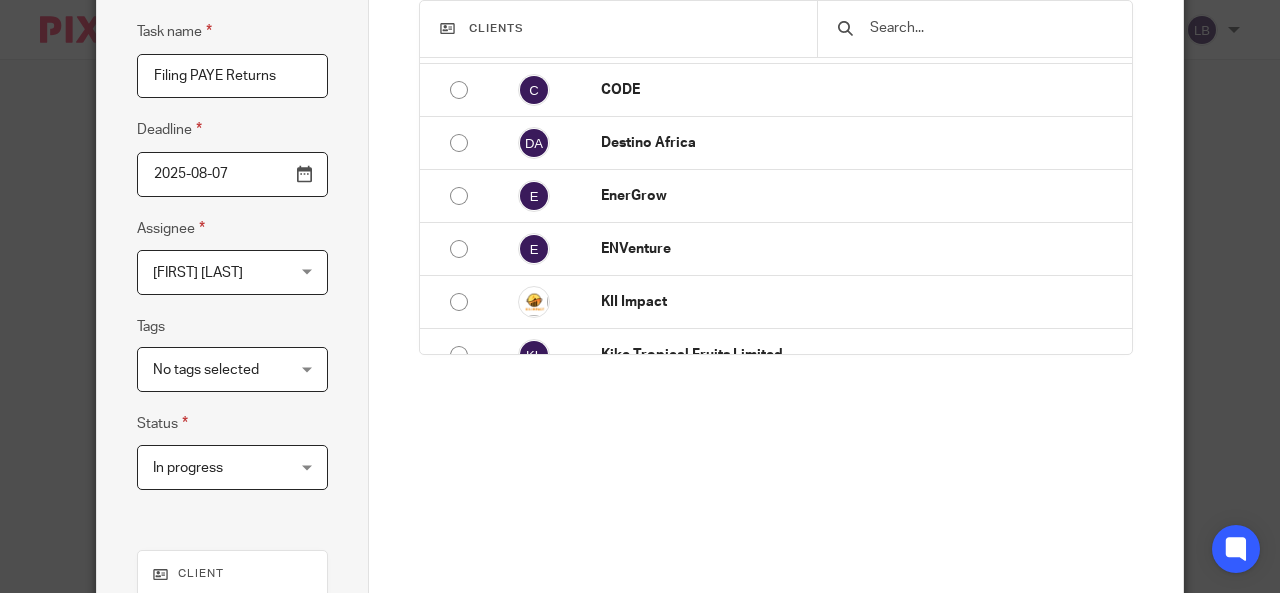 scroll, scrollTop: 177, scrollLeft: 0, axis: vertical 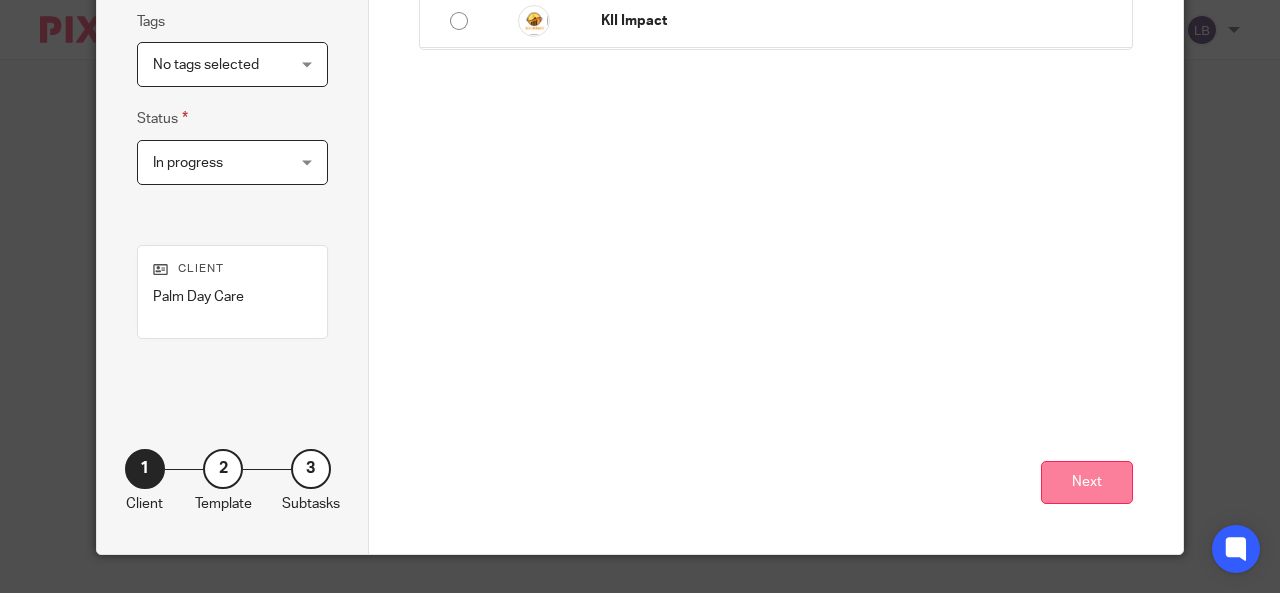 click on "Next" at bounding box center [1087, 482] 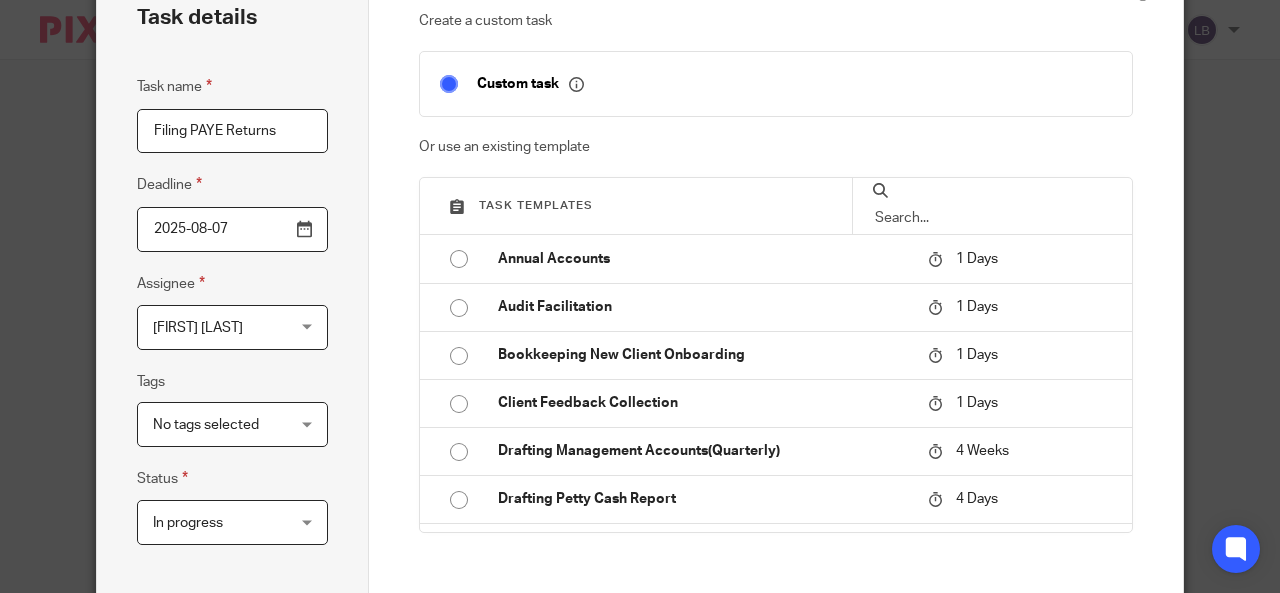 scroll, scrollTop: 0, scrollLeft: 0, axis: both 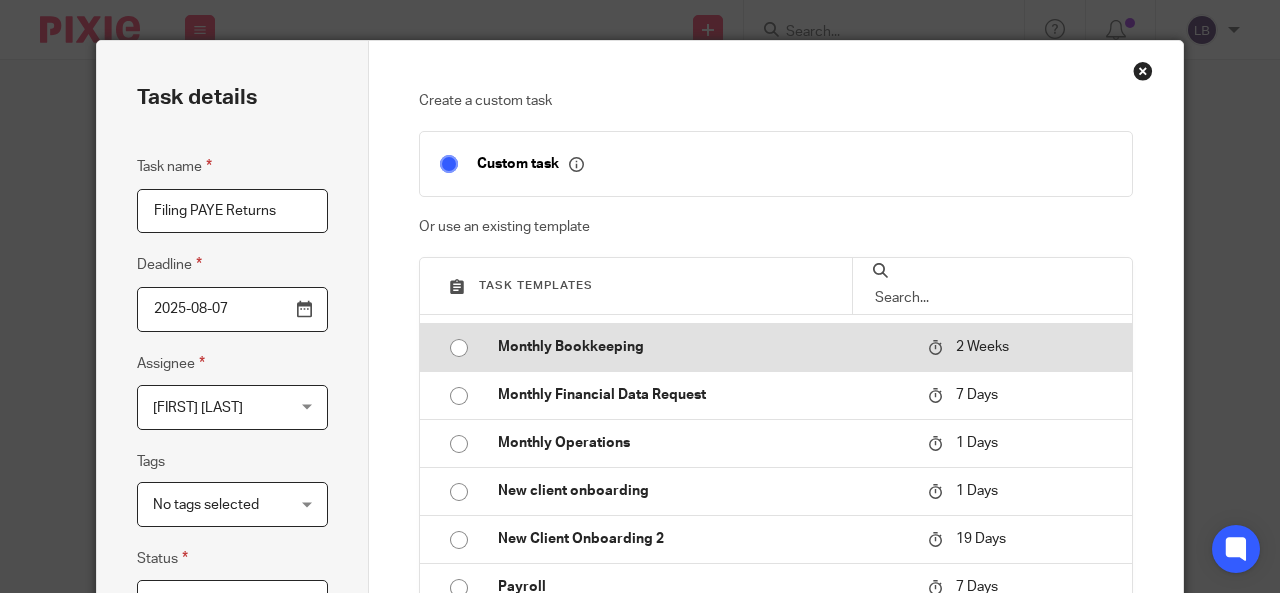 click at bounding box center [459, 348] 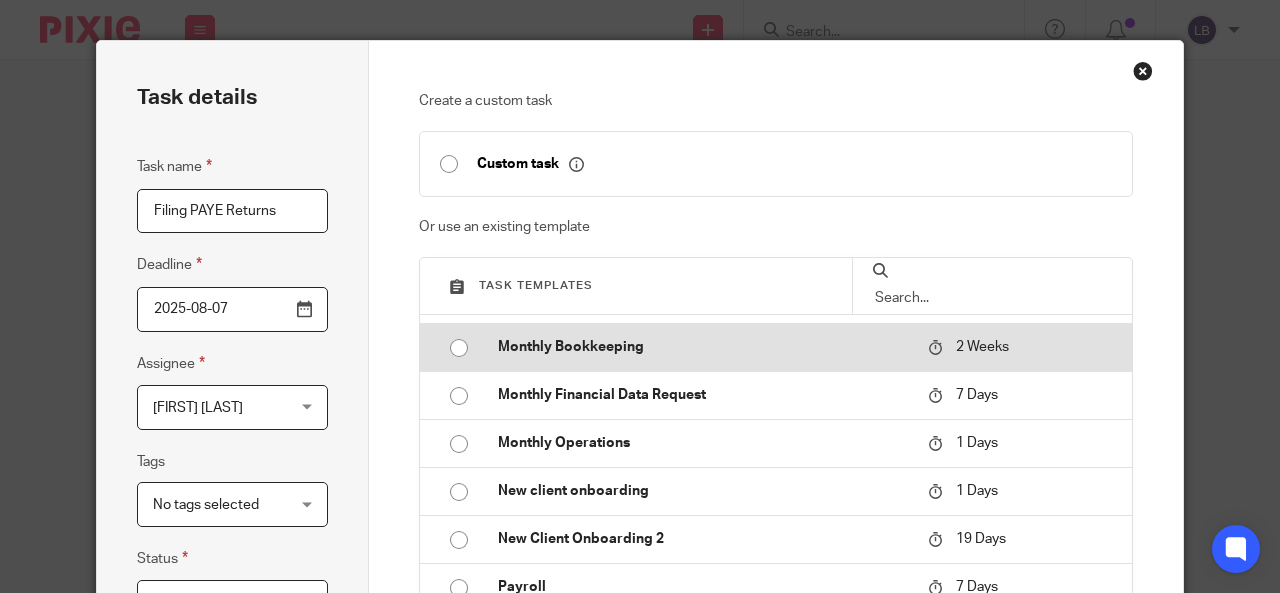 type on "2025-08-21" 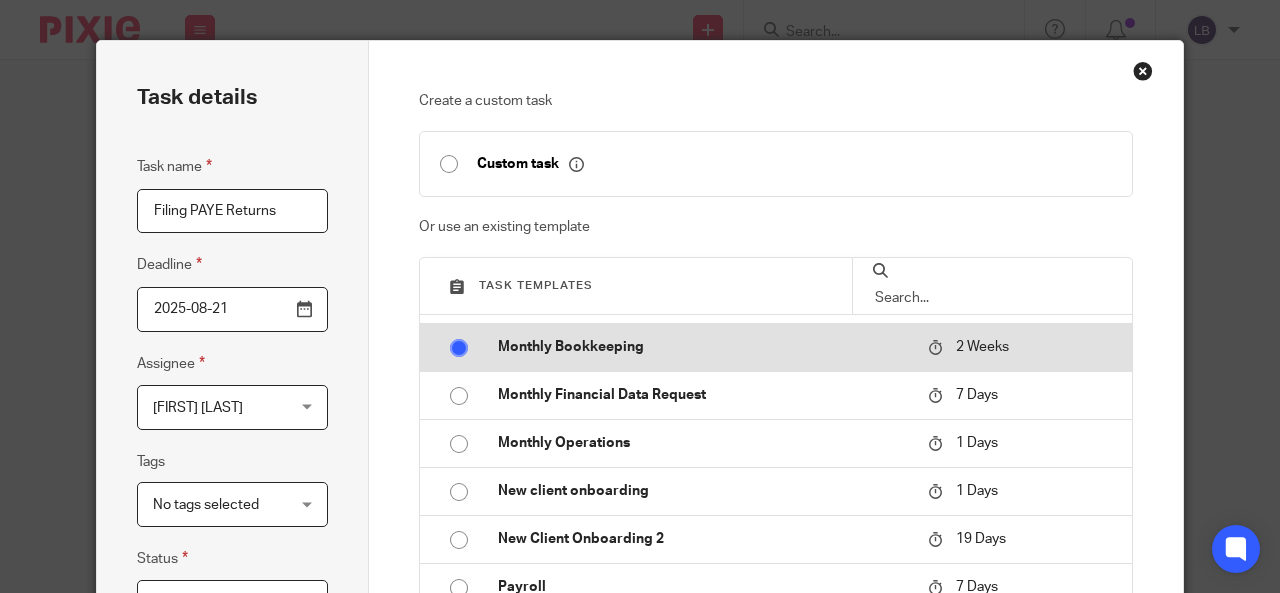 checkbox on "false" 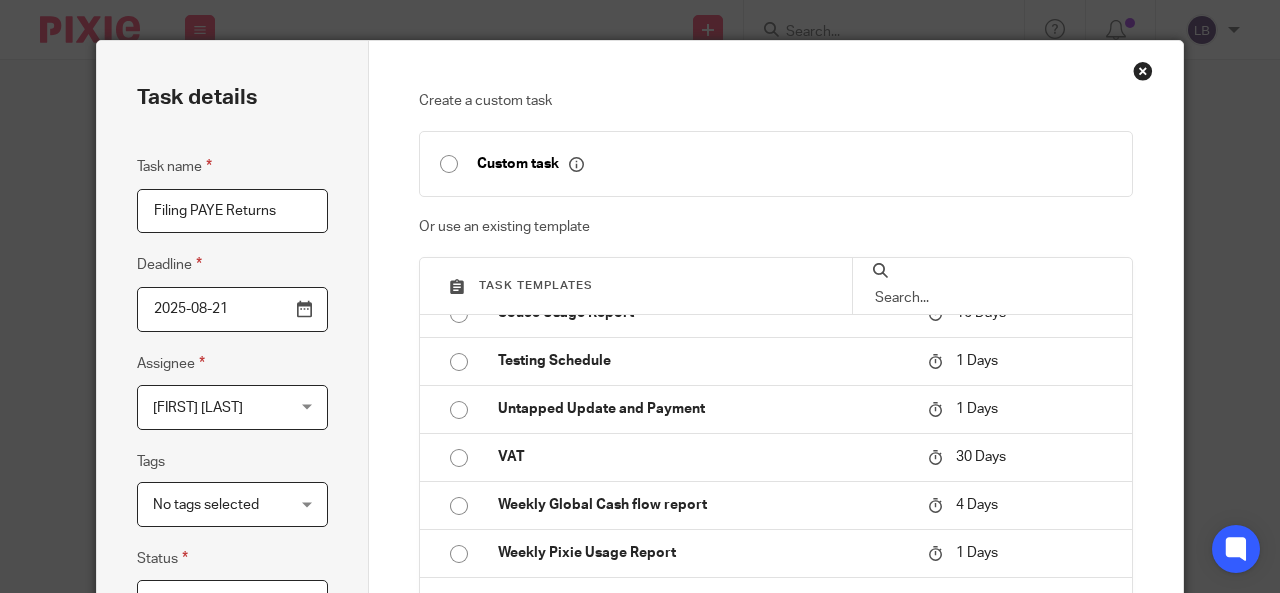 scroll, scrollTop: 711, scrollLeft: 0, axis: vertical 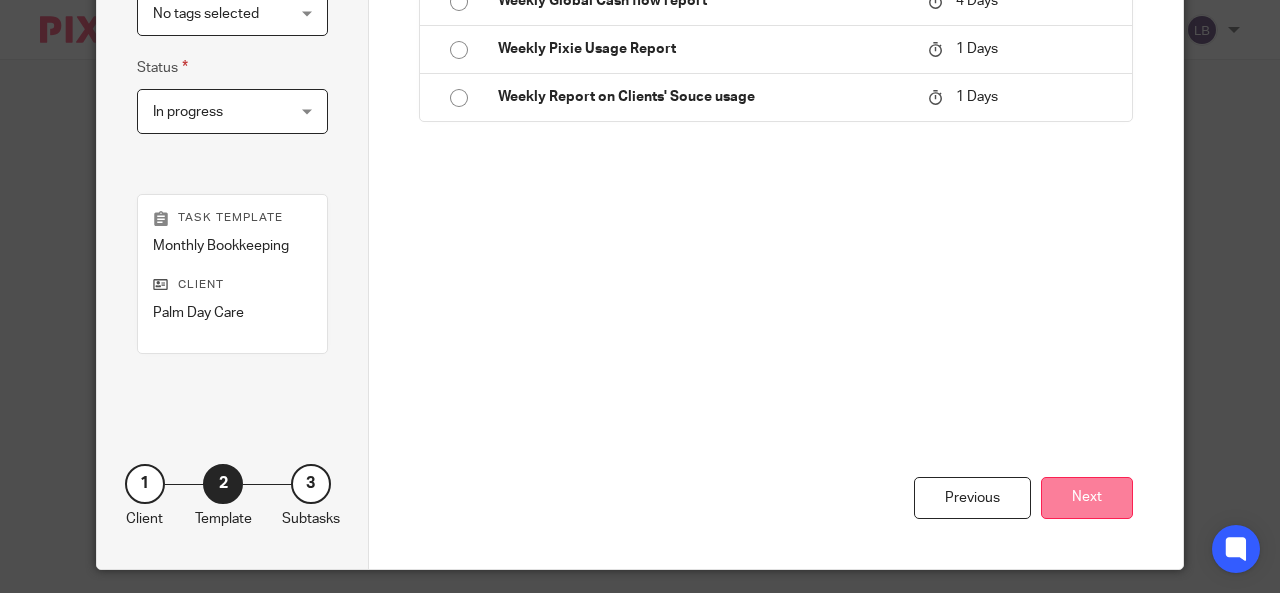 click on "Next" at bounding box center [1087, 498] 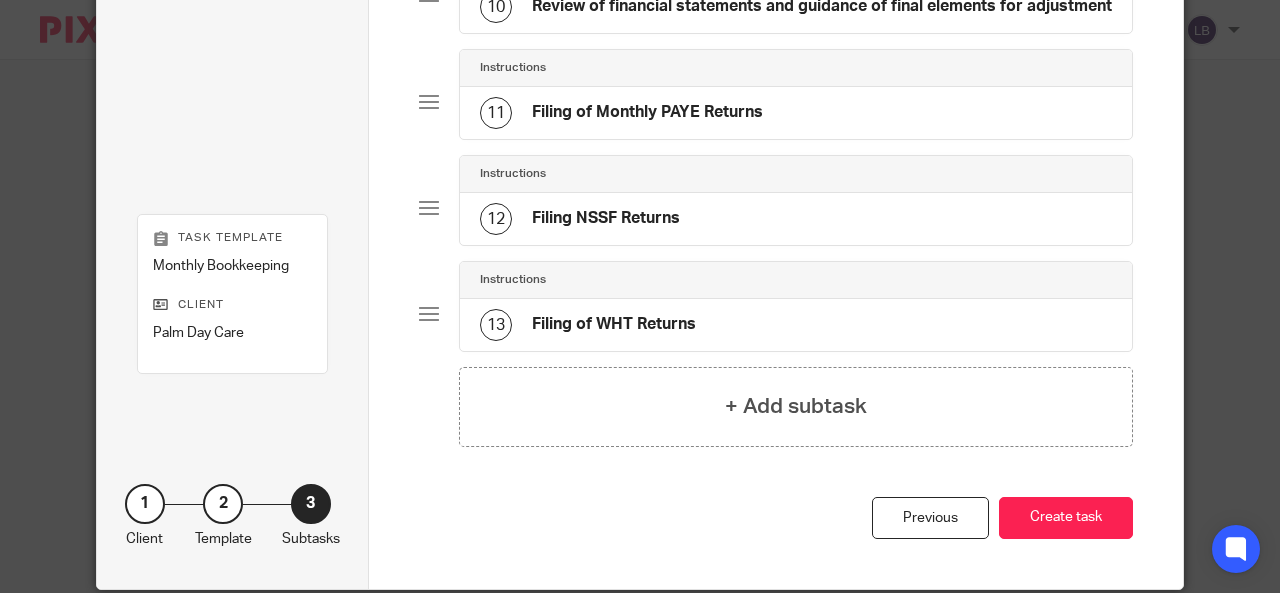 scroll, scrollTop: 1175, scrollLeft: 0, axis: vertical 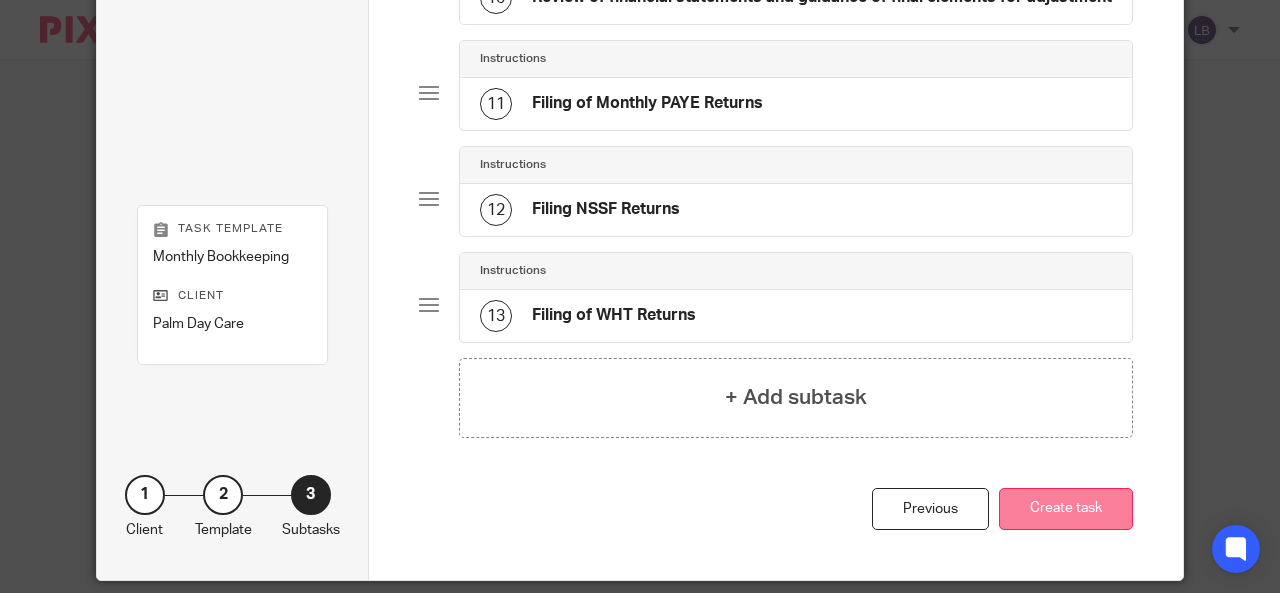 click on "Create task" at bounding box center [1066, 509] 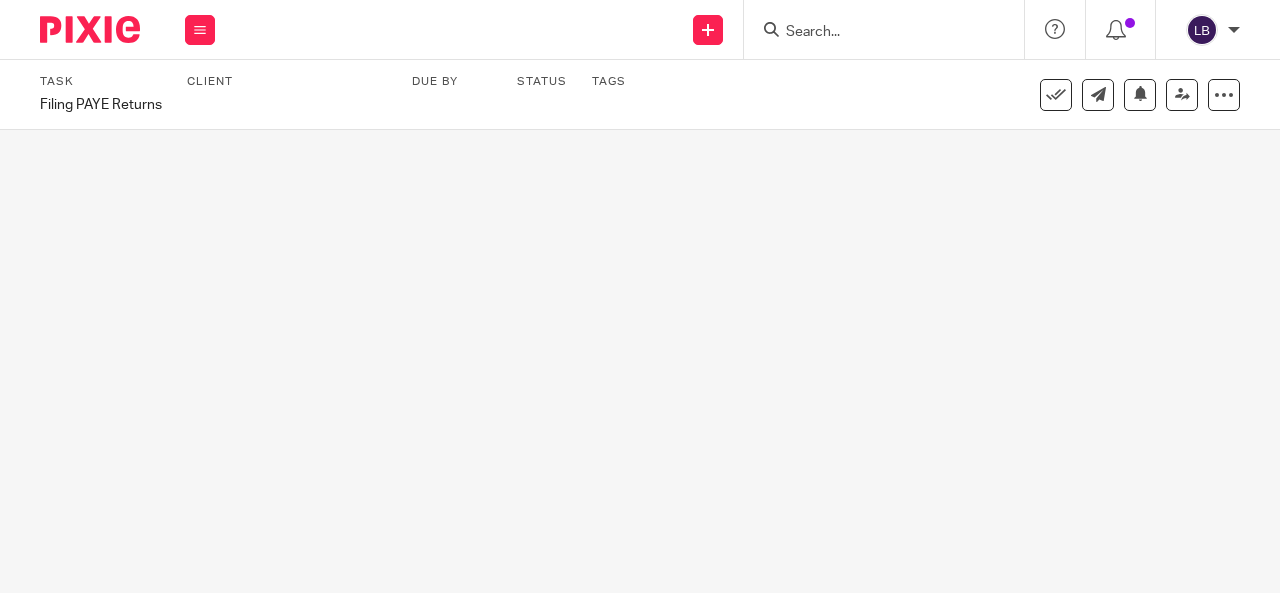 scroll, scrollTop: 0, scrollLeft: 0, axis: both 